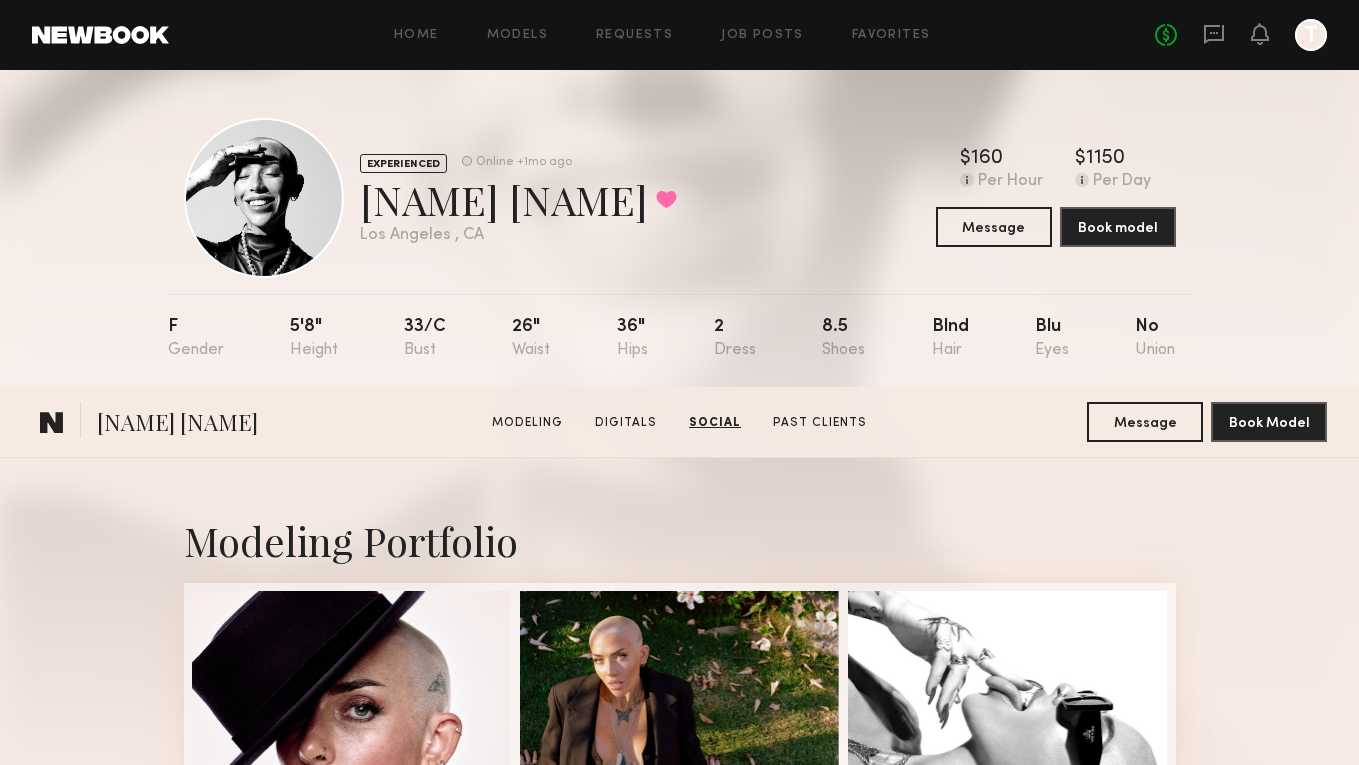 scroll, scrollTop: 2739, scrollLeft: 0, axis: vertical 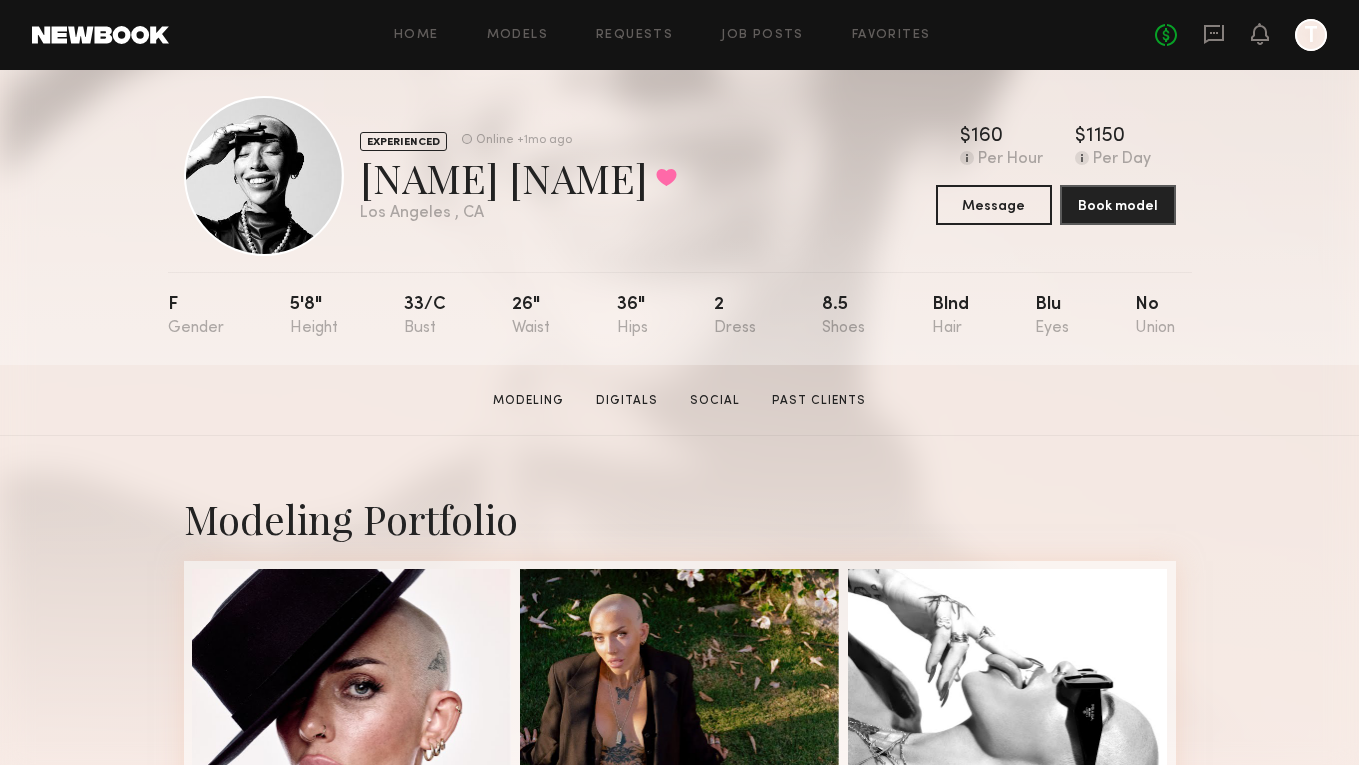 click on "EXPERIENCED Online +1mo ago  Paige T.  Favorited Los Angeles , CA  Online +1mo ago  $   Typical rate set by model.  Can vary by project & usage.  160 Per Hour  $   Typical rate set by model.  Can vary by project & usage.  1150 Per Day  Message  Book model" 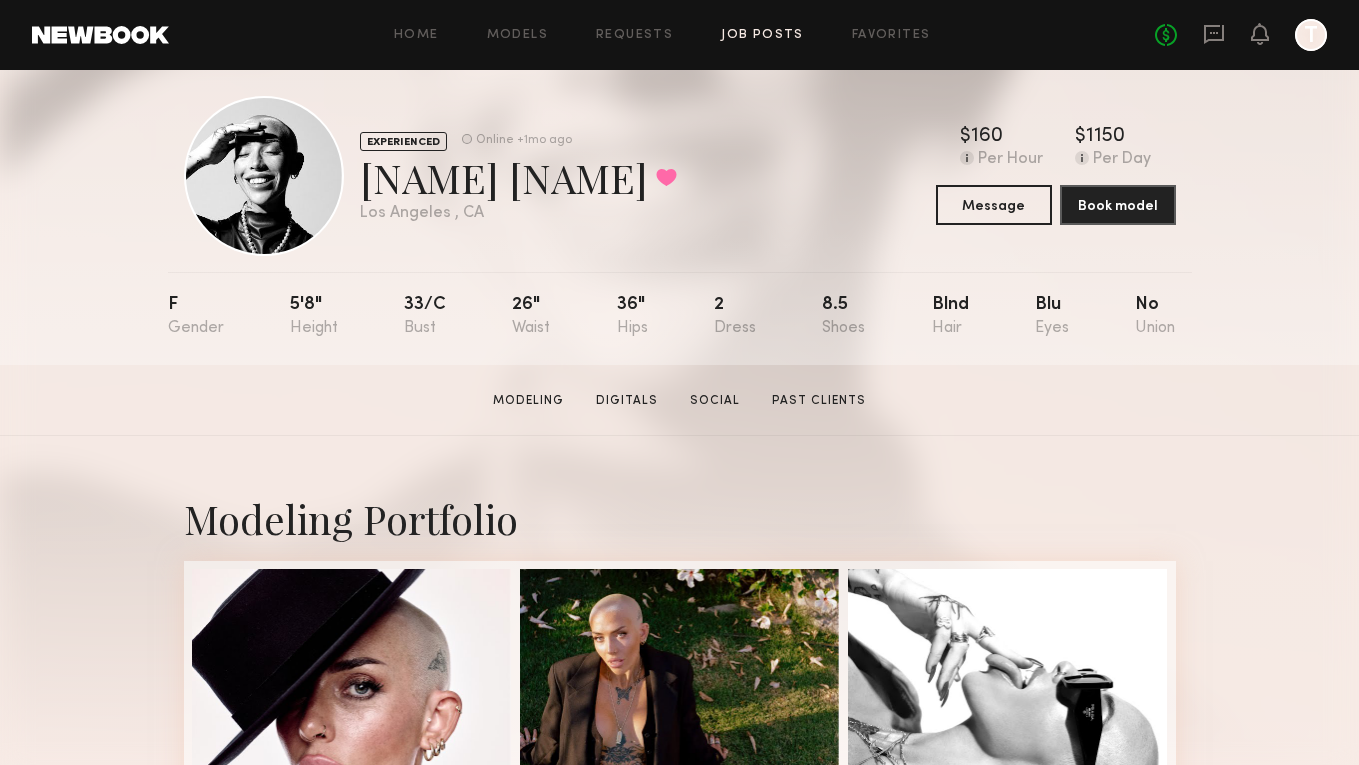 click on "Job Posts" 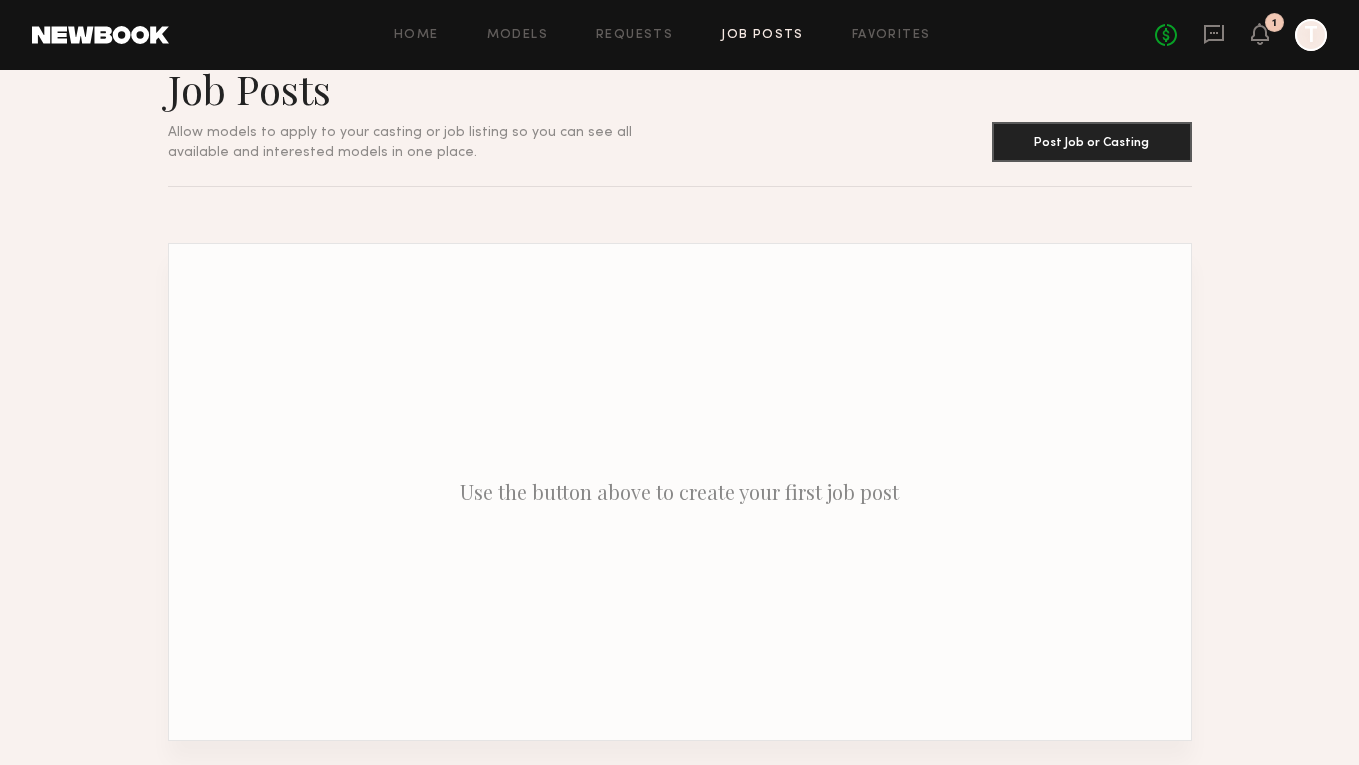 scroll, scrollTop: 0, scrollLeft: 0, axis: both 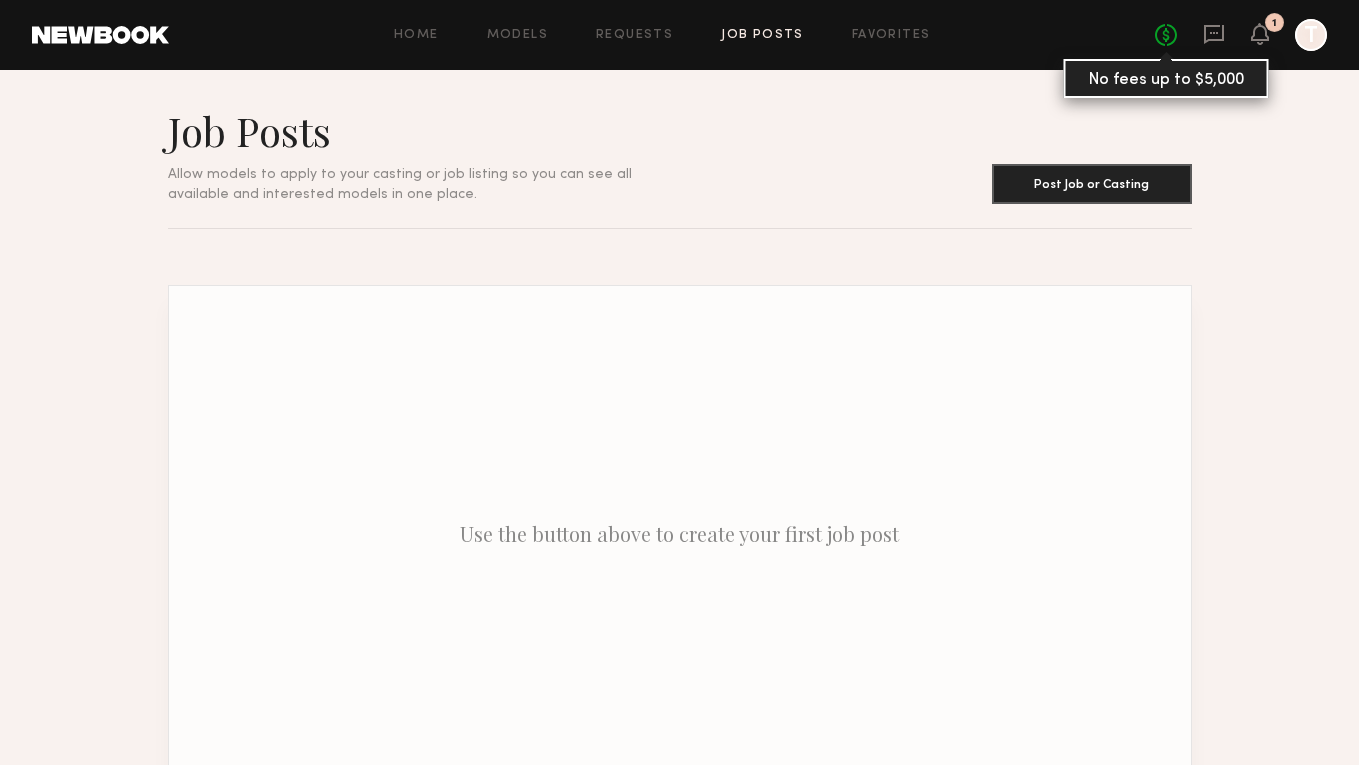 click on "No fees up to $5,000" 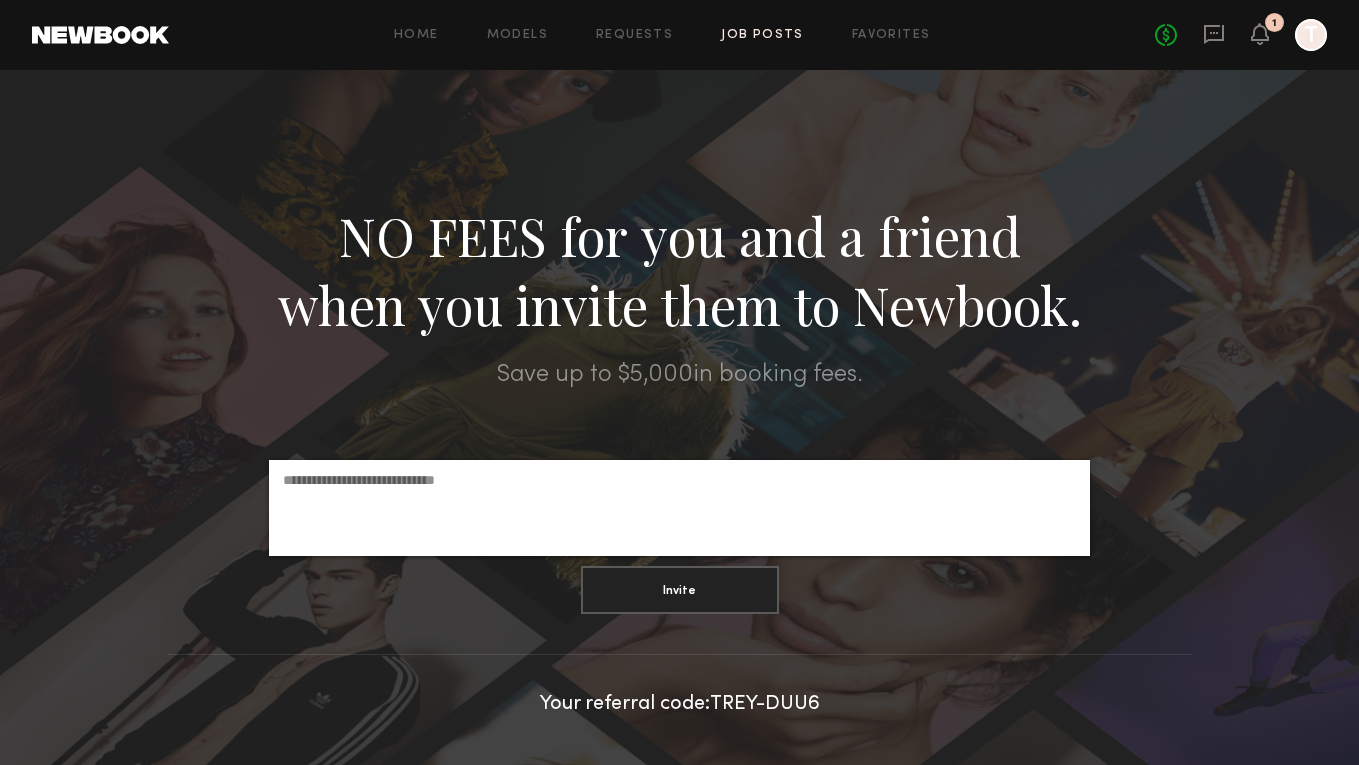 click on "Job Posts" 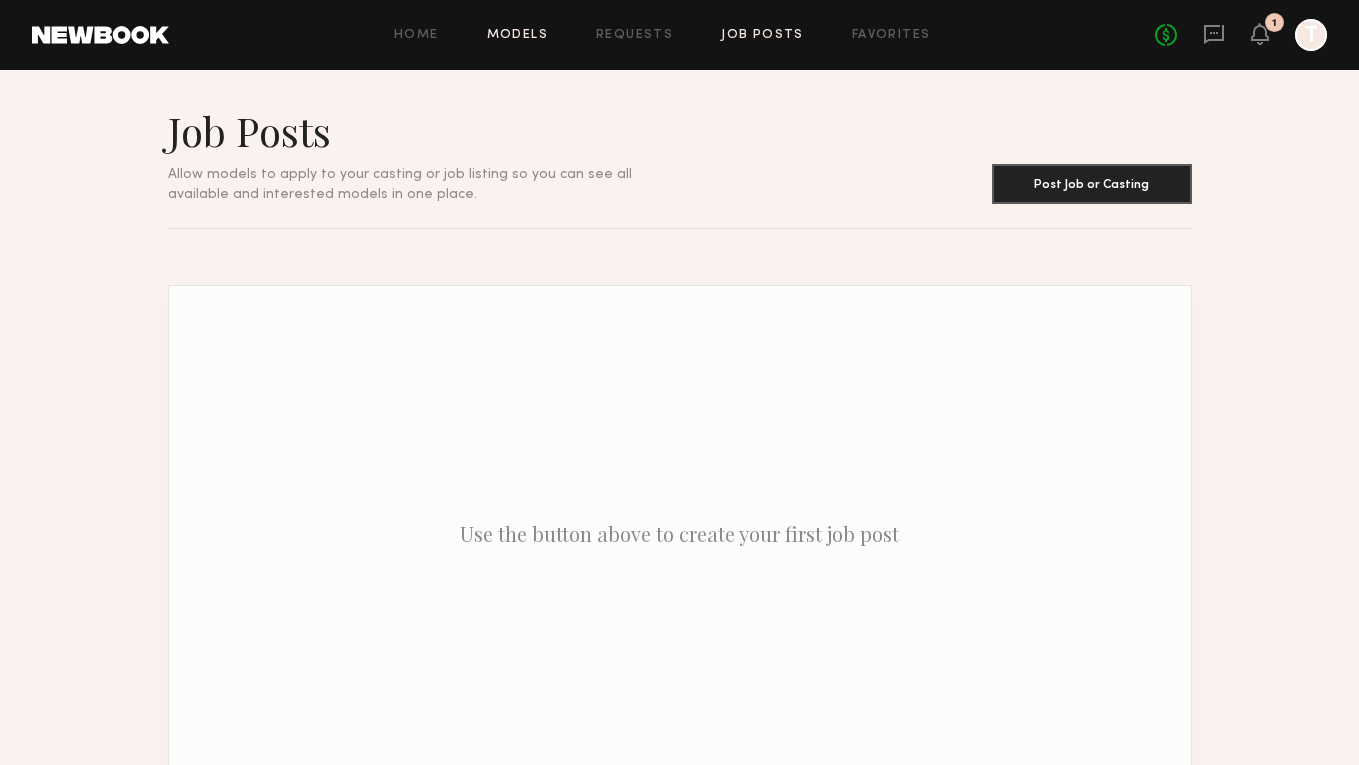 click on "Models" 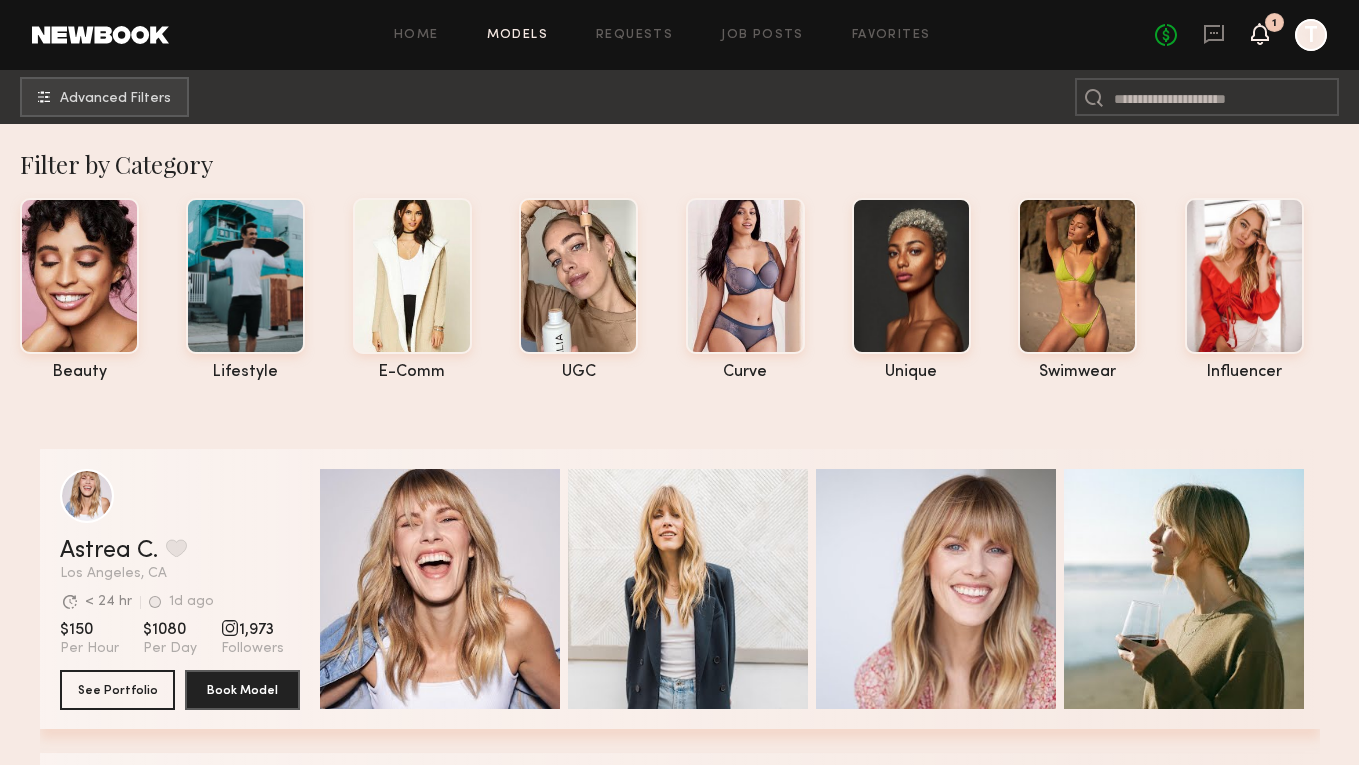 click 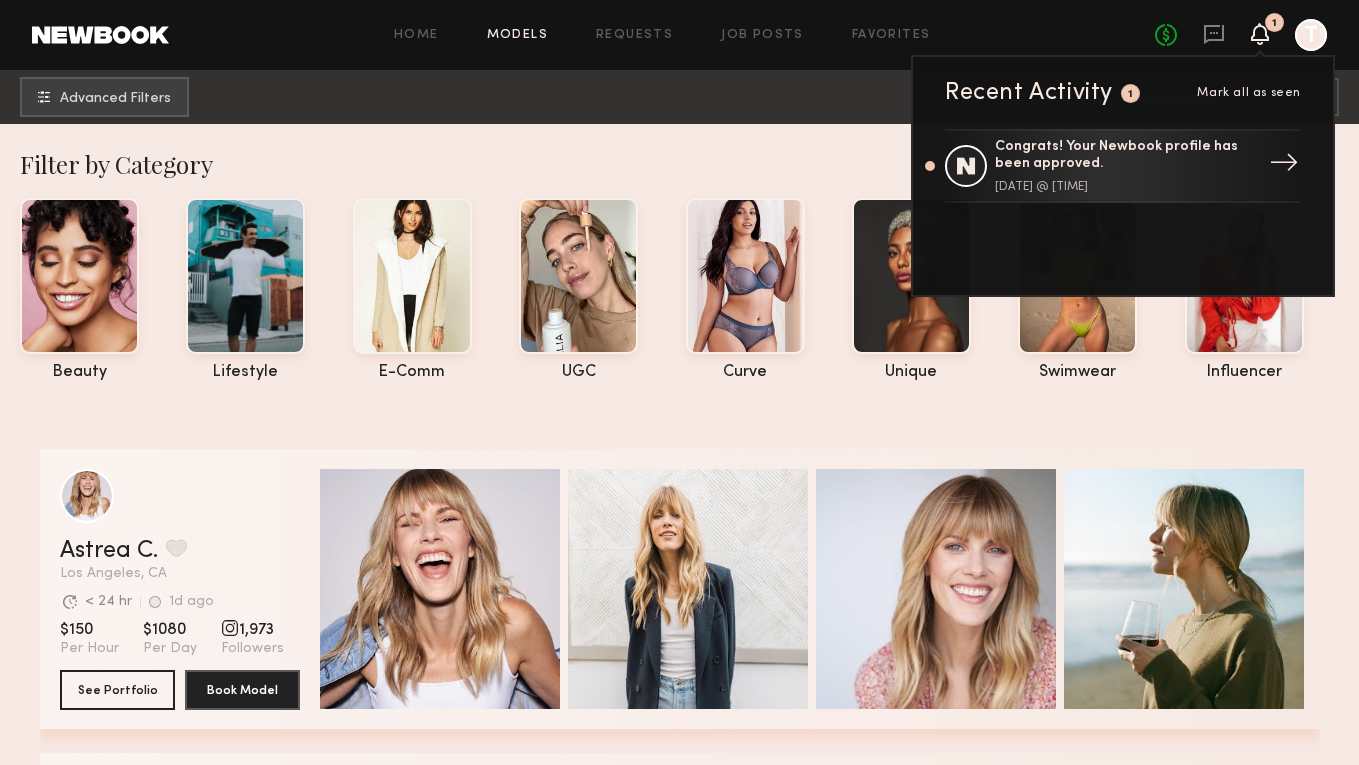 click on "Congrats! Your Newbook profile has been approved." 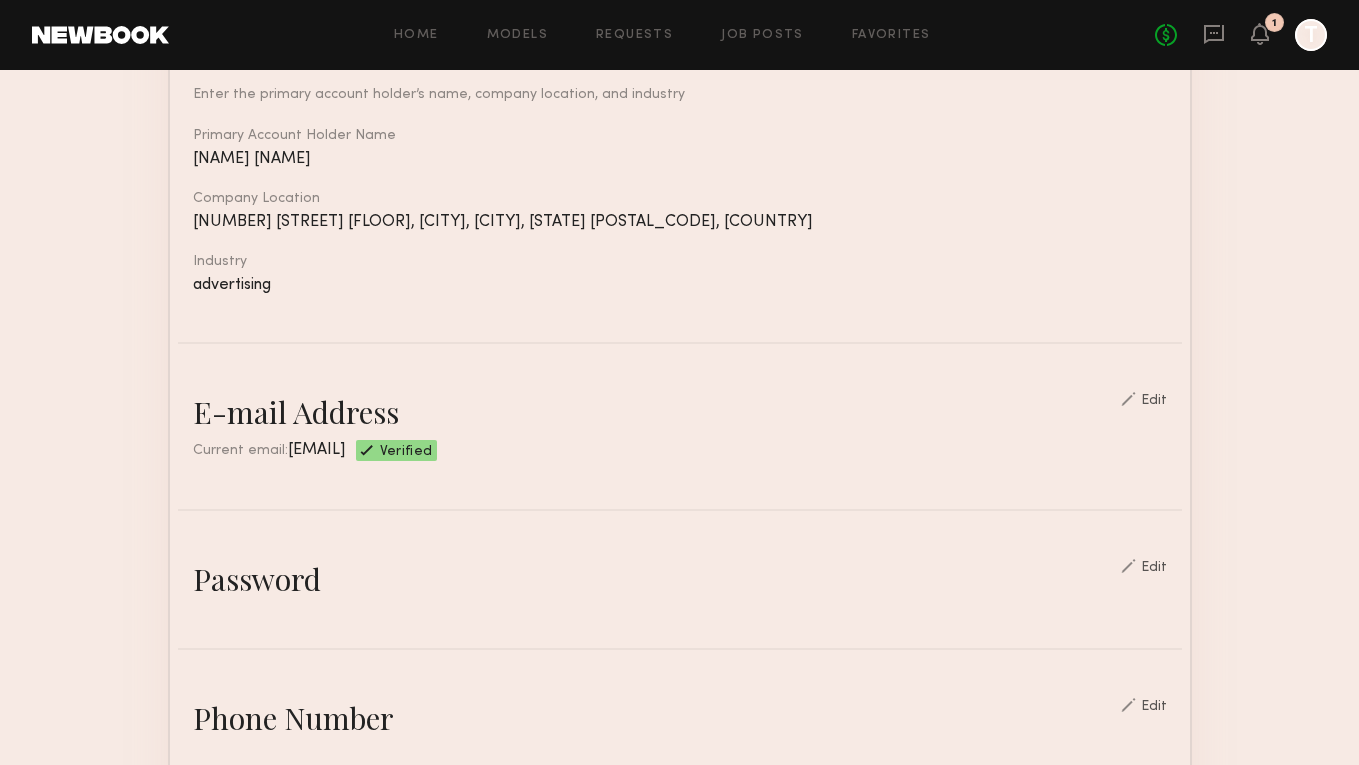 scroll, scrollTop: 288, scrollLeft: 0, axis: vertical 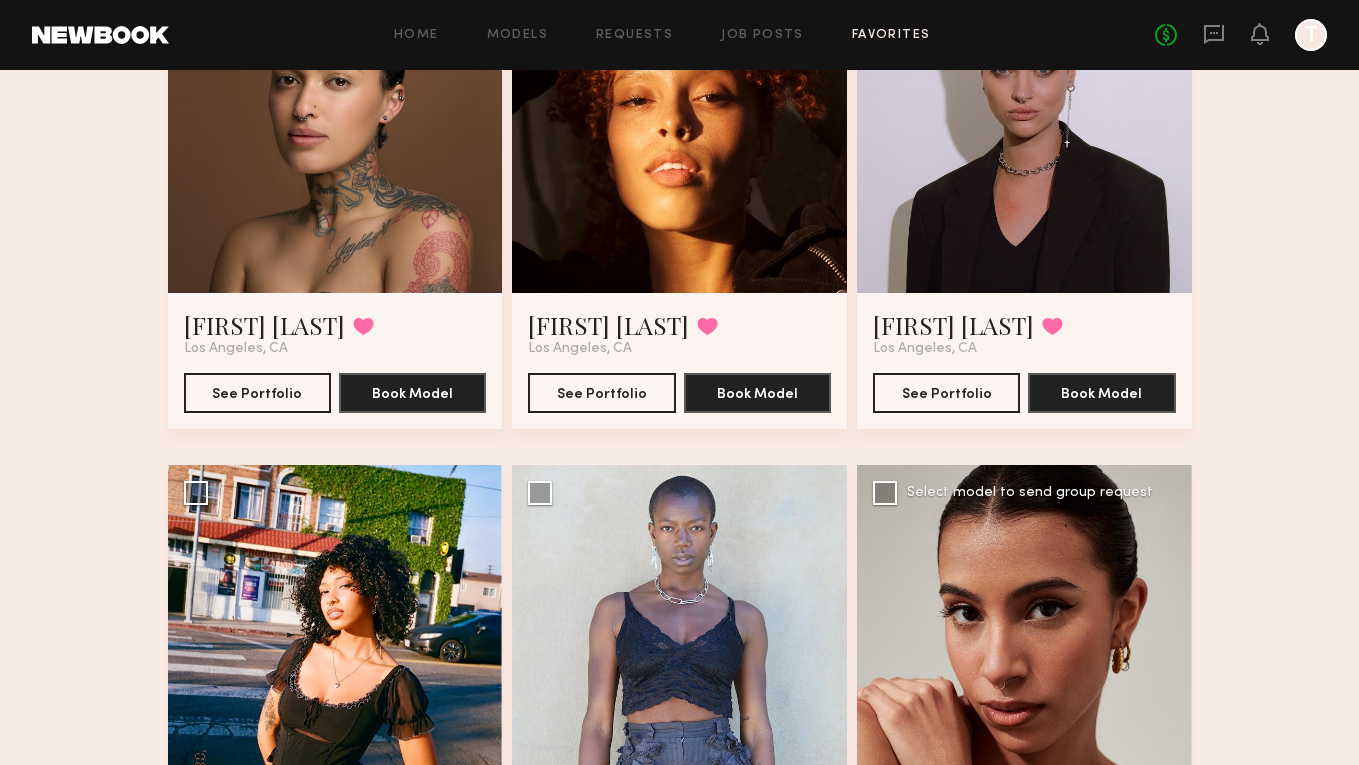 click 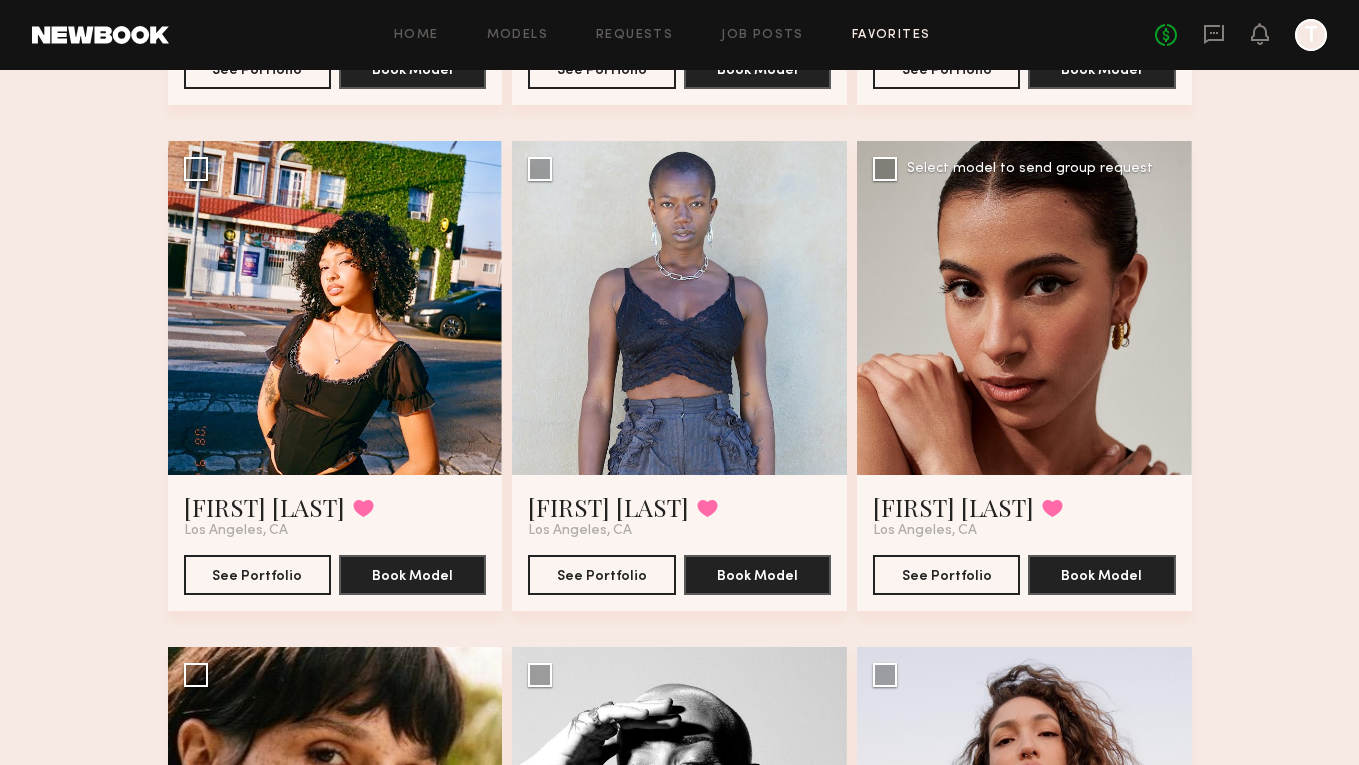 scroll, scrollTop: 620, scrollLeft: 0, axis: vertical 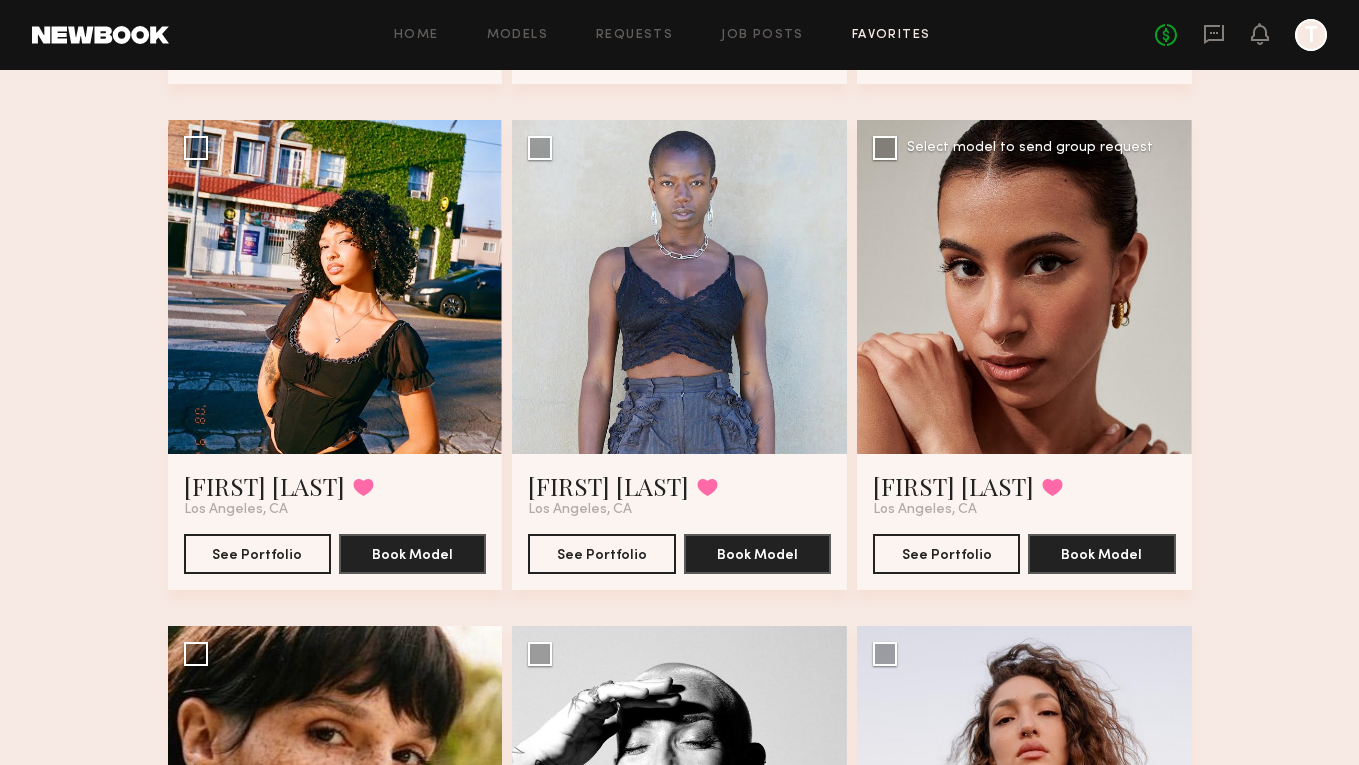 click 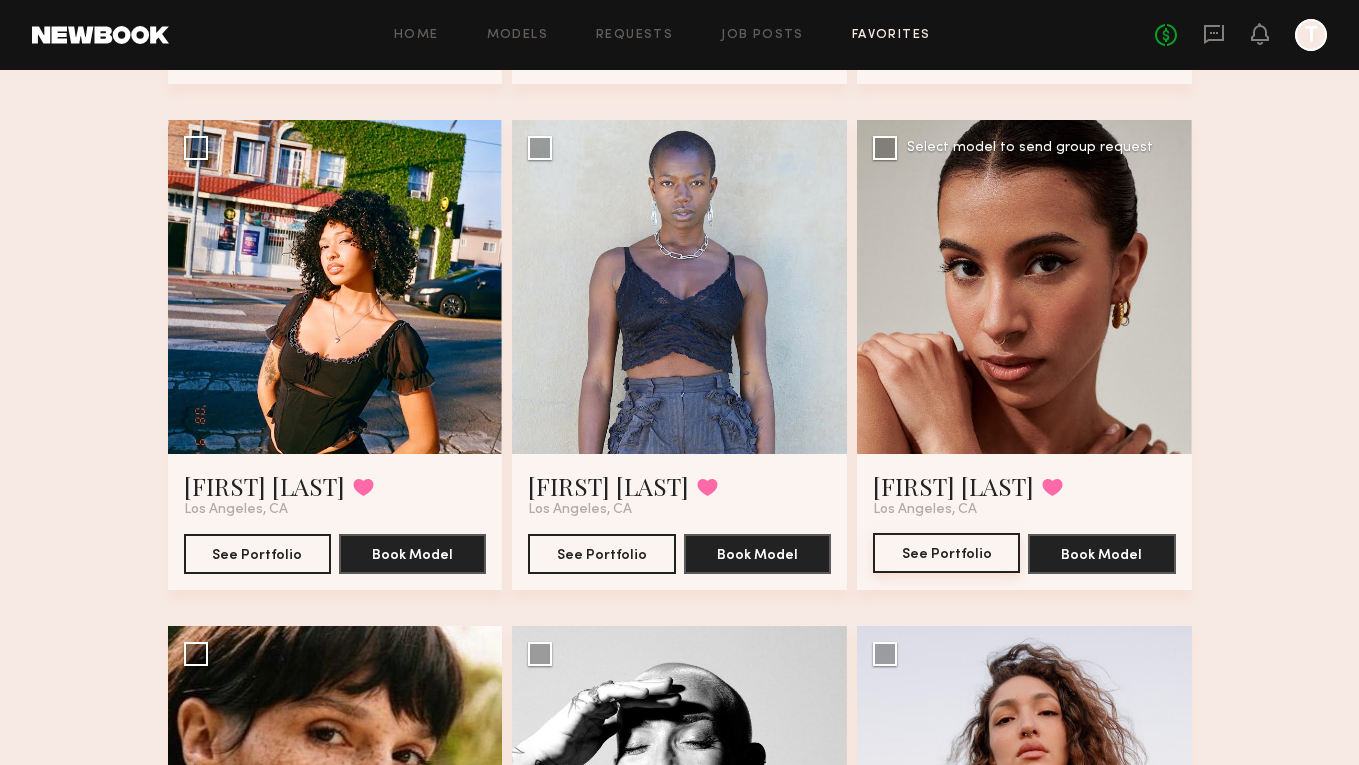 click on "See Portfolio" 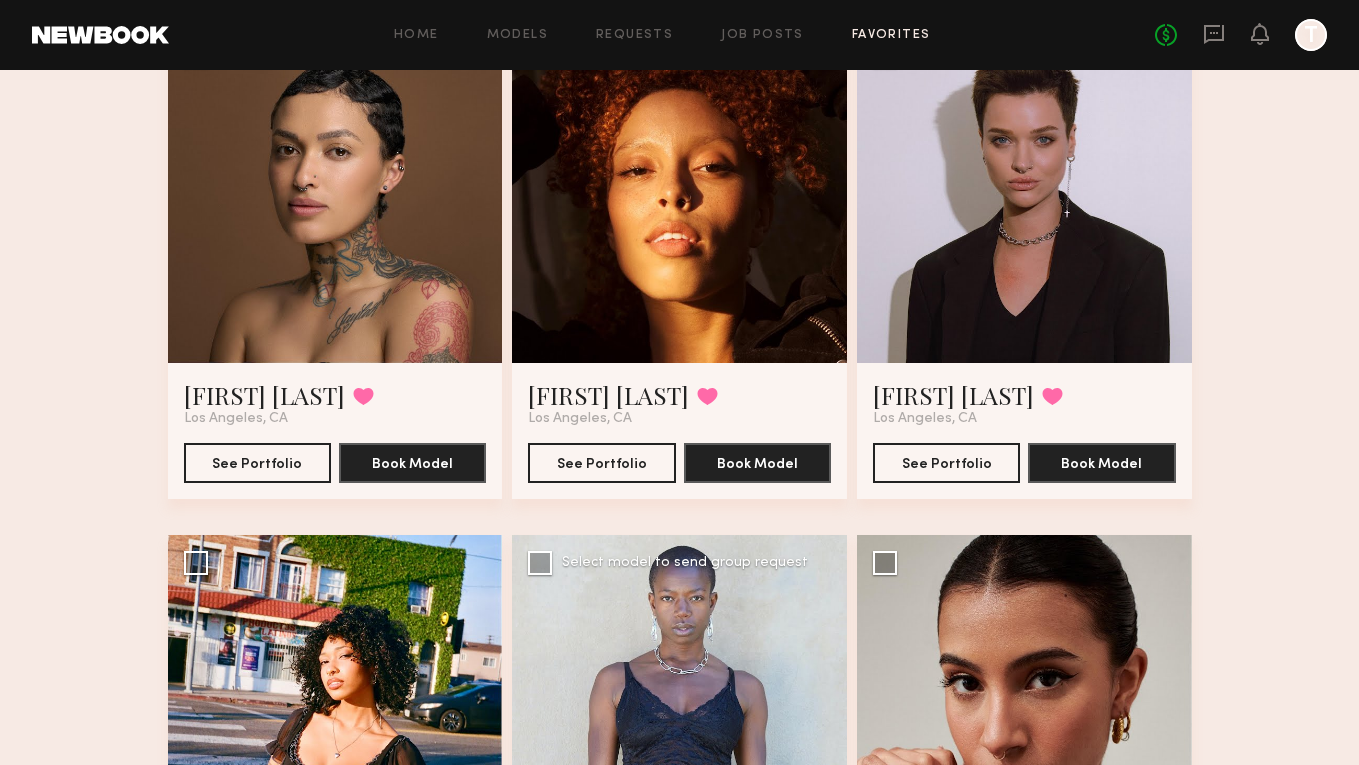 scroll, scrollTop: 380, scrollLeft: 0, axis: vertical 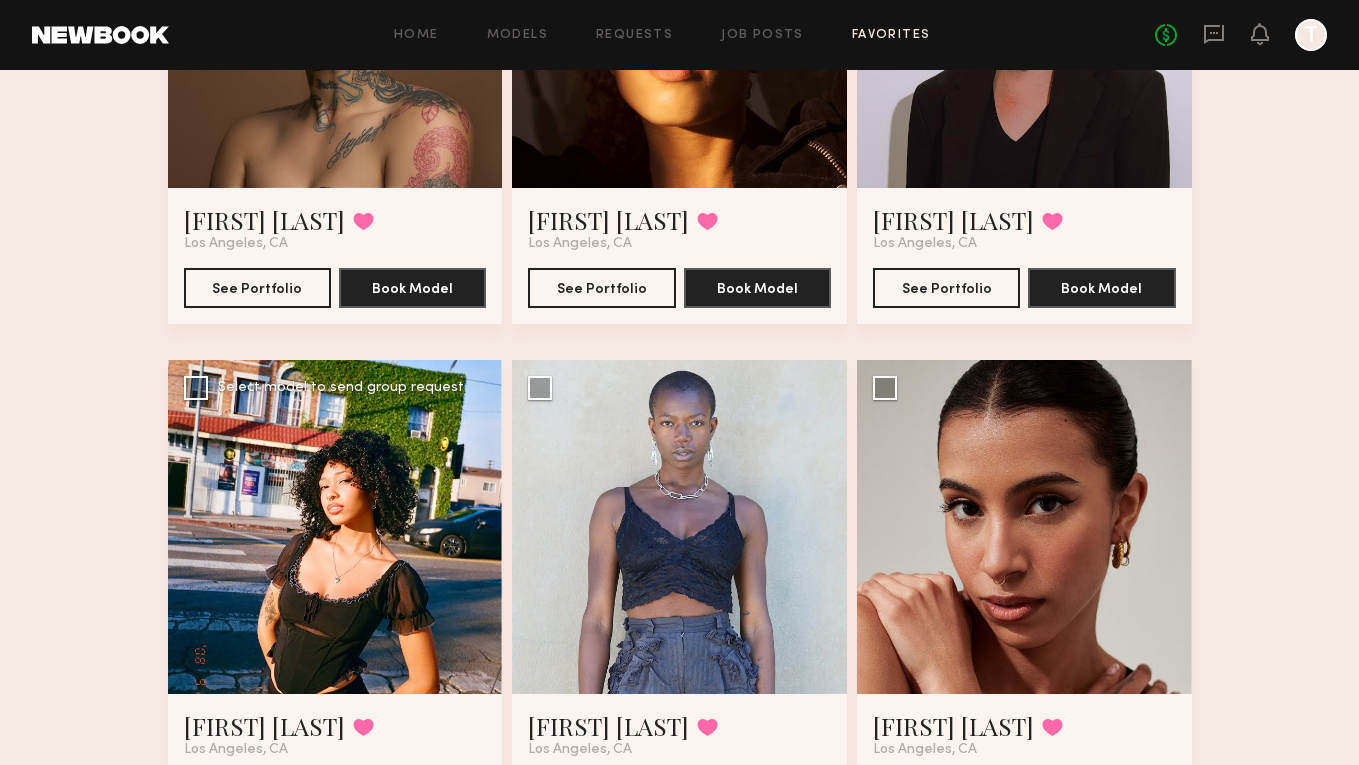 click 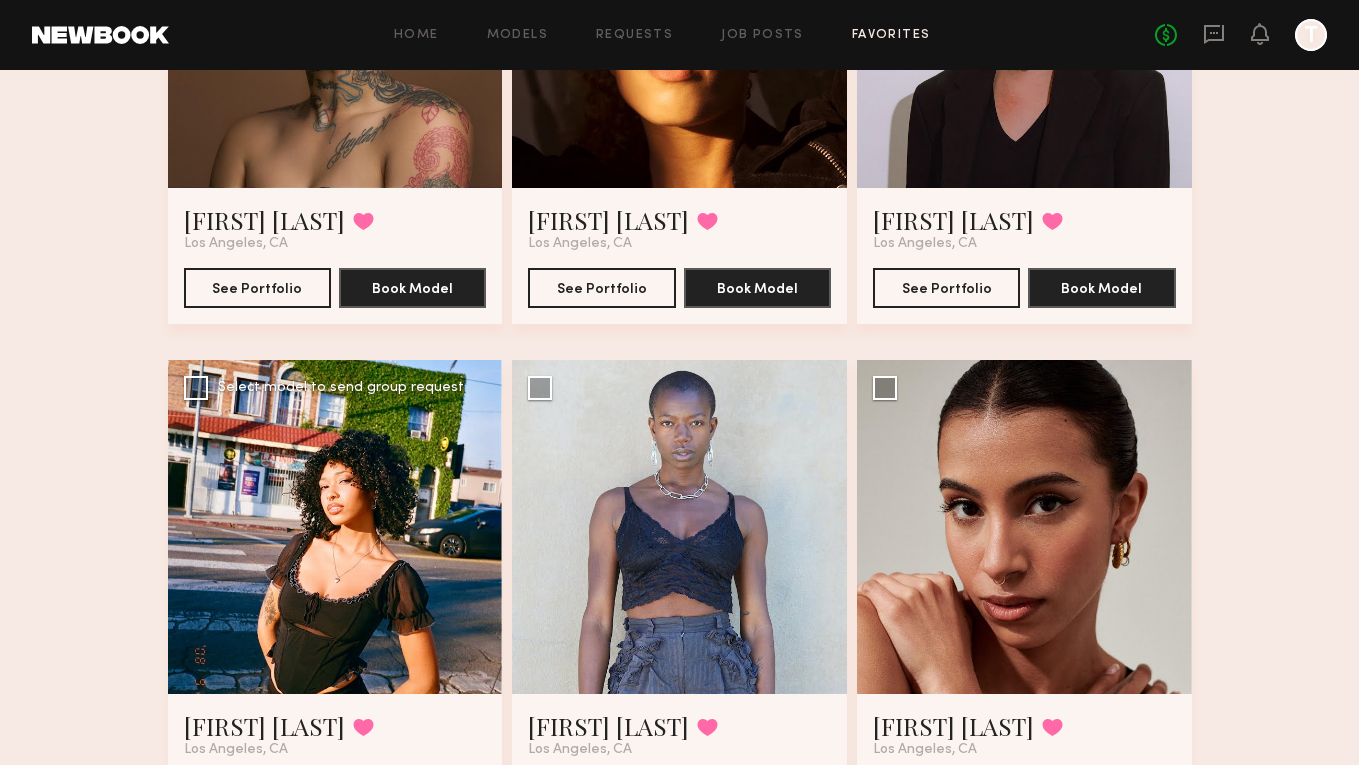 click on "Select model to send group request" 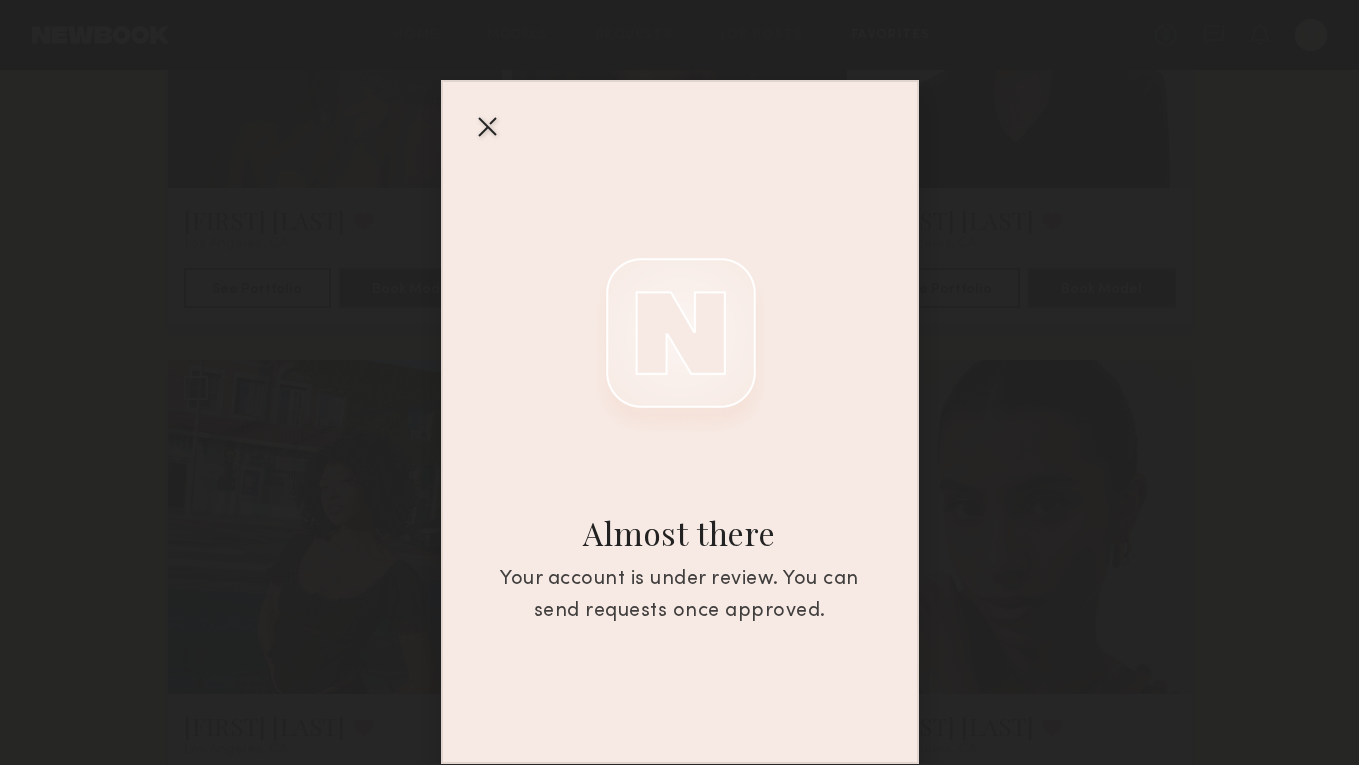 click at bounding box center (487, 126) 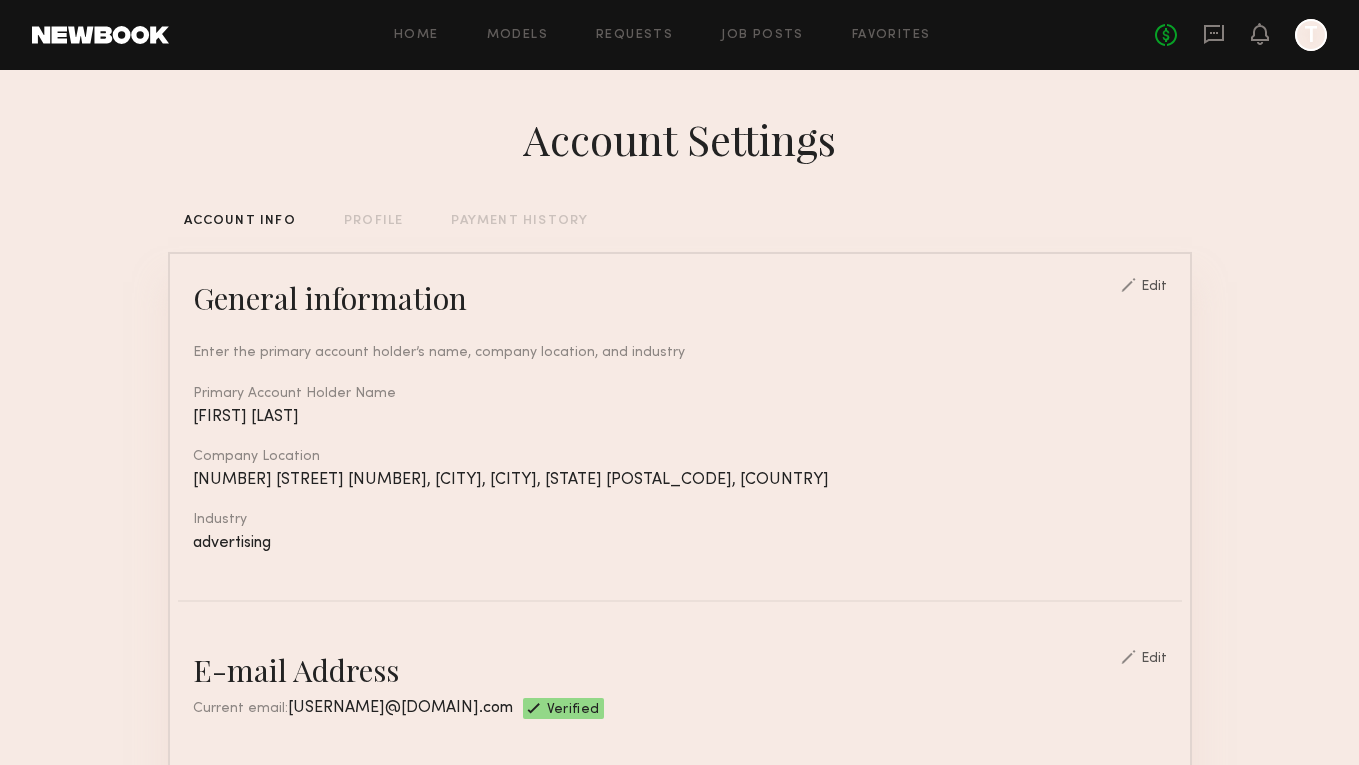 scroll, scrollTop: 853, scrollLeft: 0, axis: vertical 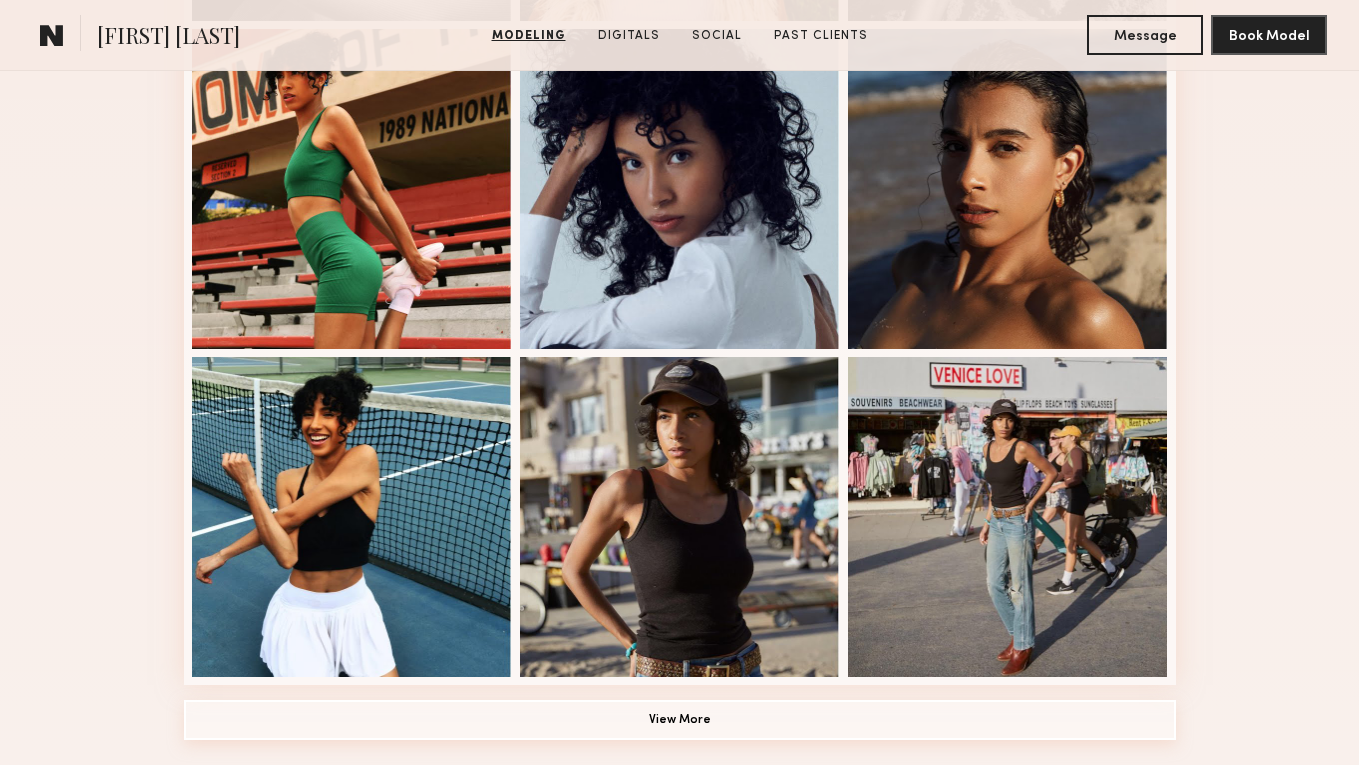 click on "View More" 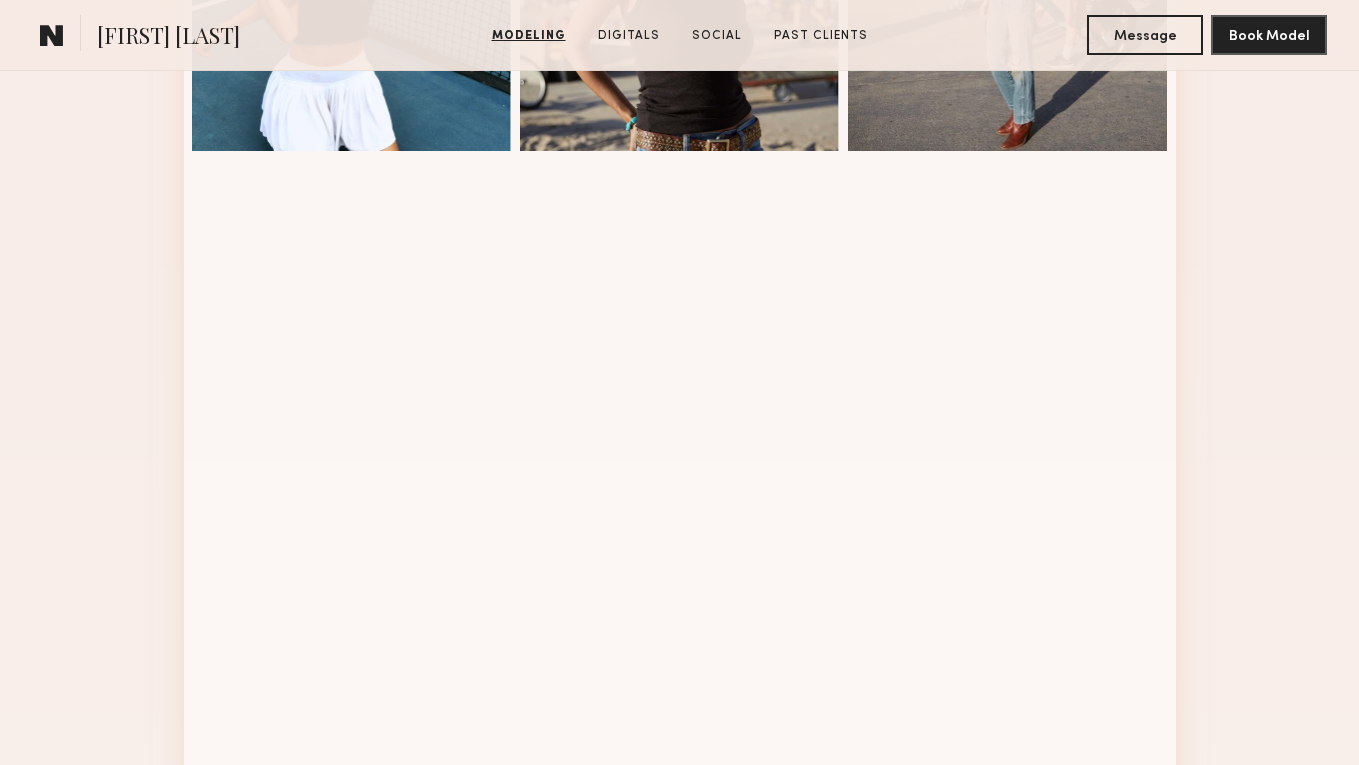 scroll, scrollTop: 1746, scrollLeft: 0, axis: vertical 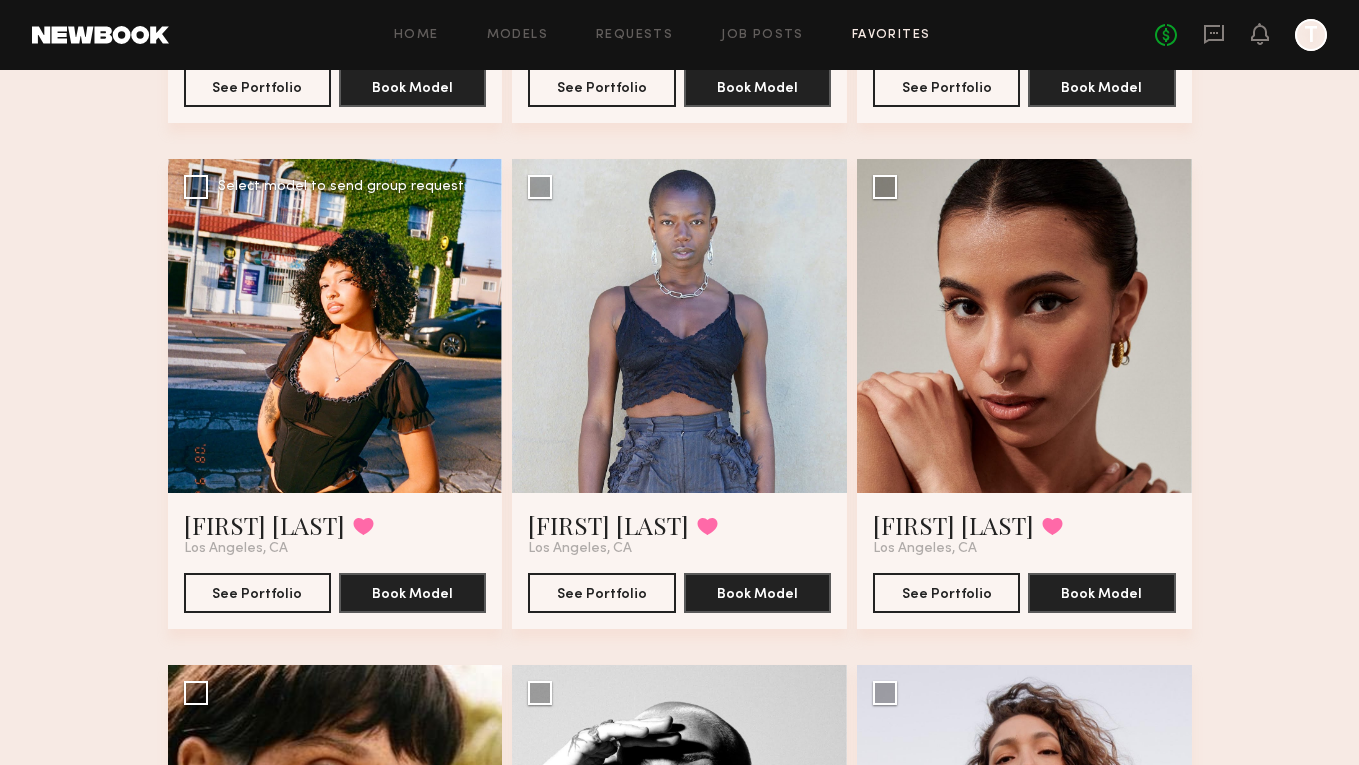 click 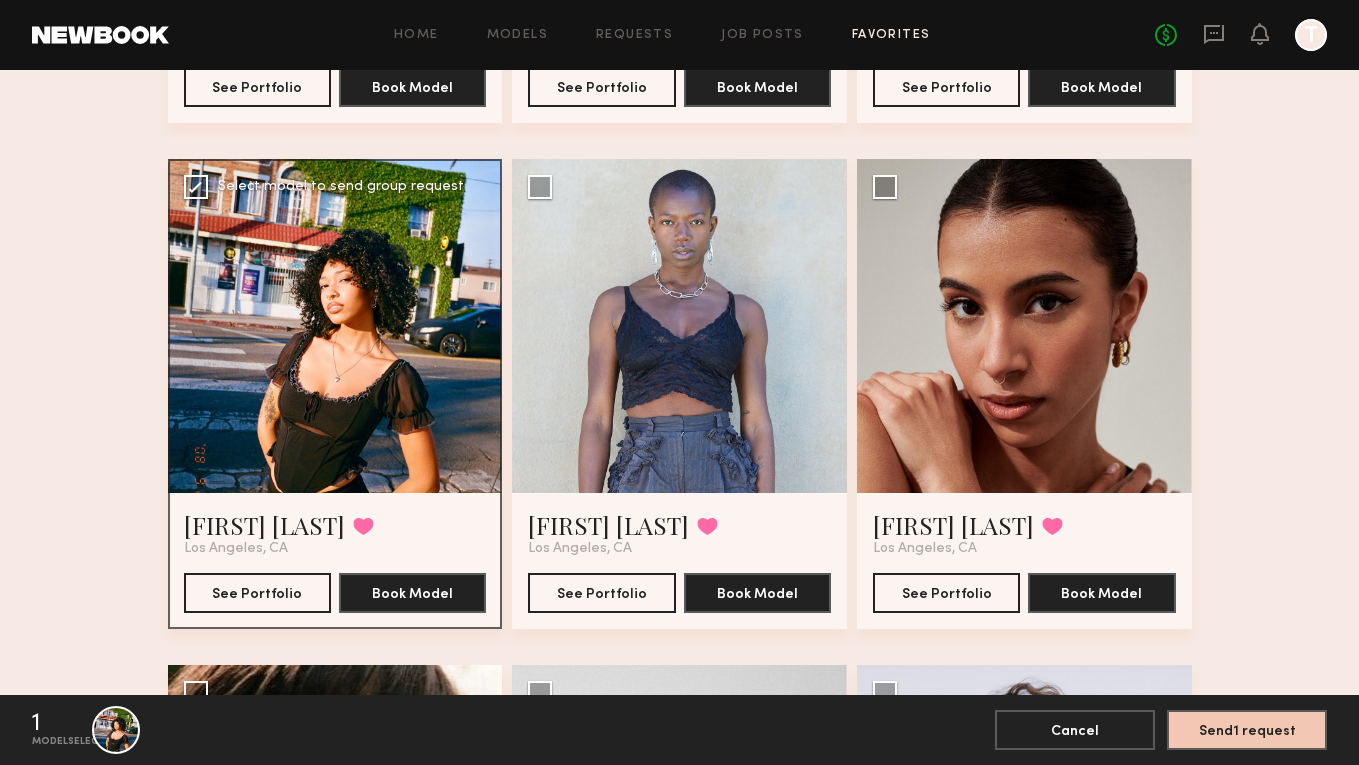 click on "Select model to send group request" 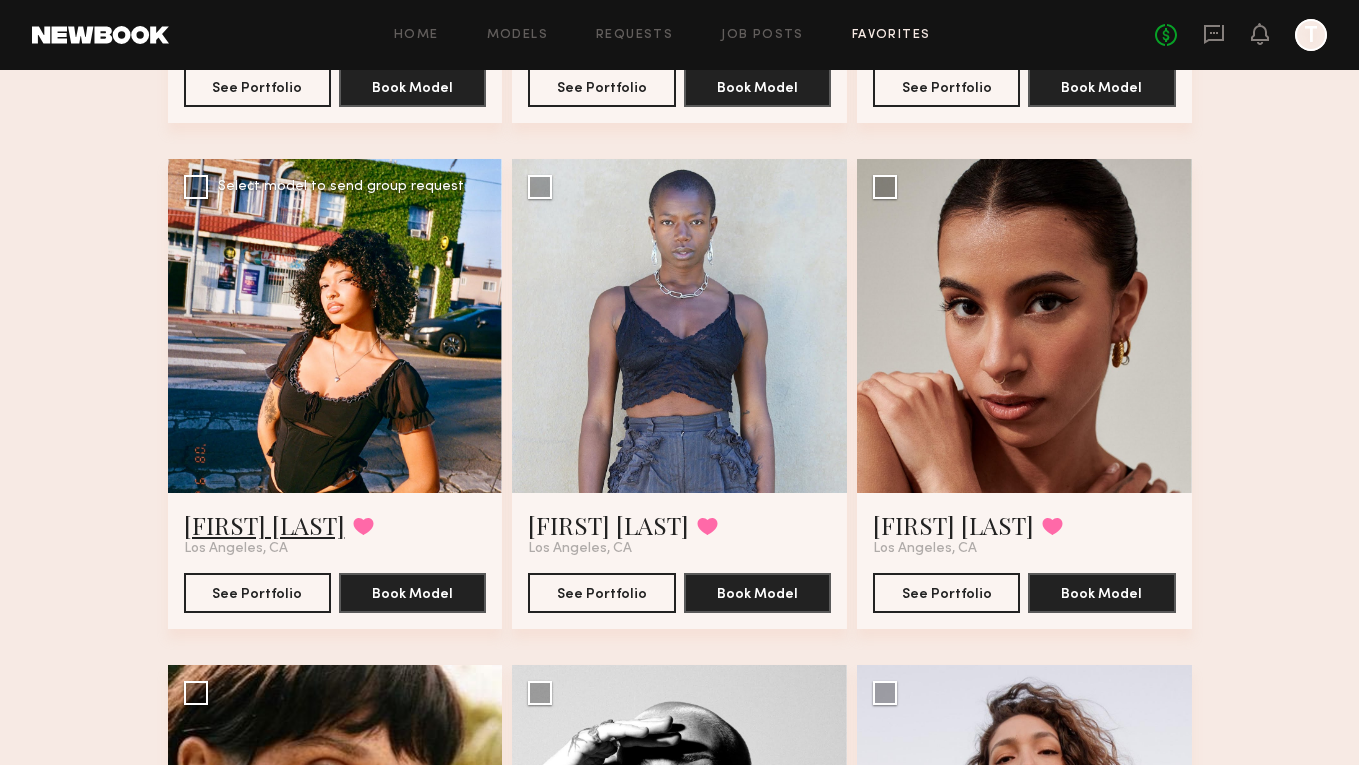 click on "Aleese A." 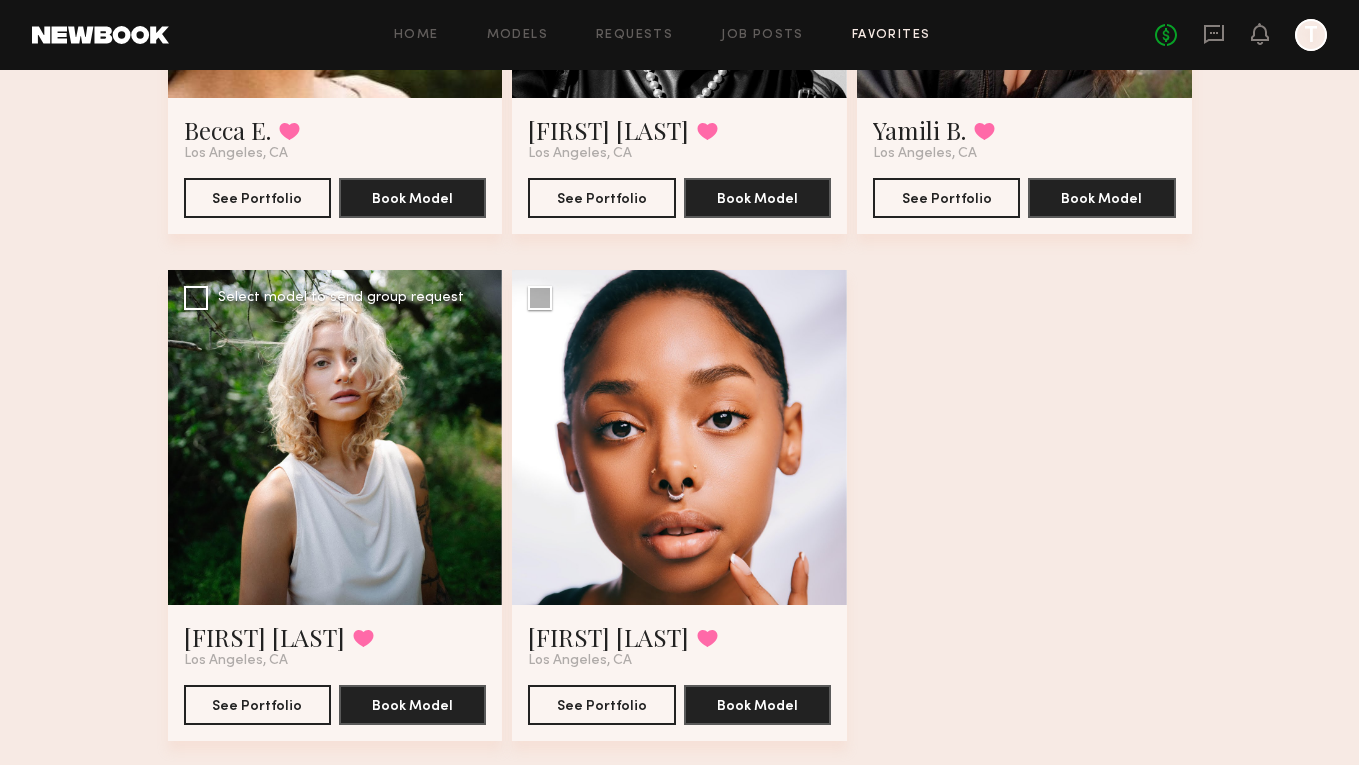 scroll, scrollTop: 1489, scrollLeft: 0, axis: vertical 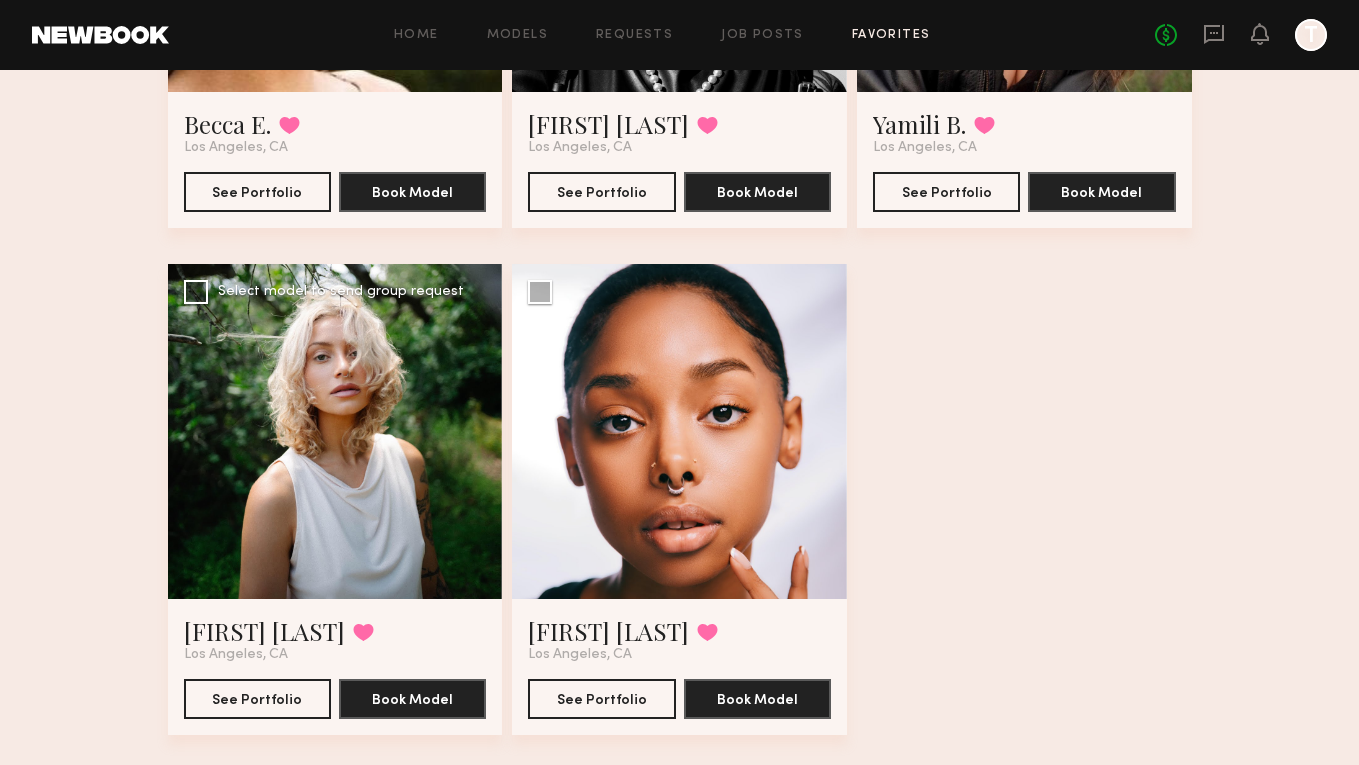 click 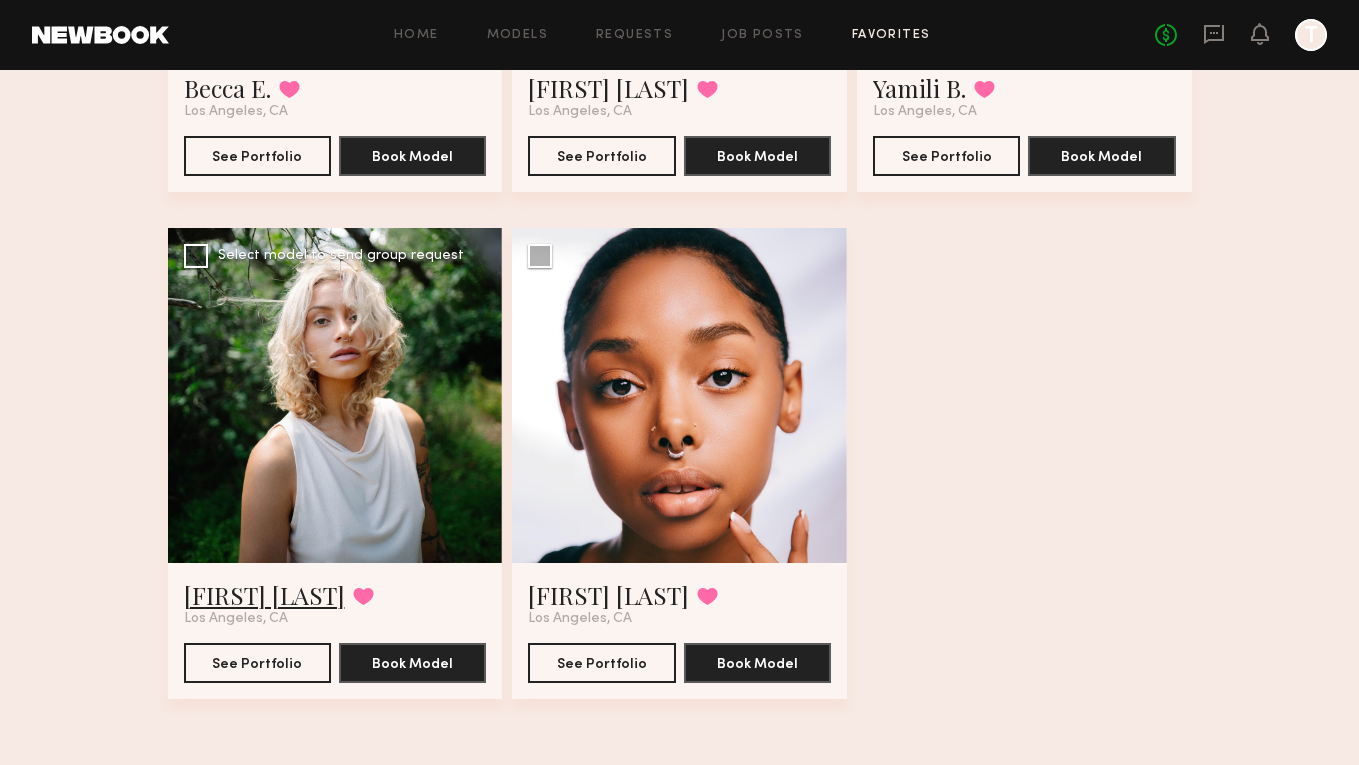 click on "Foster M." 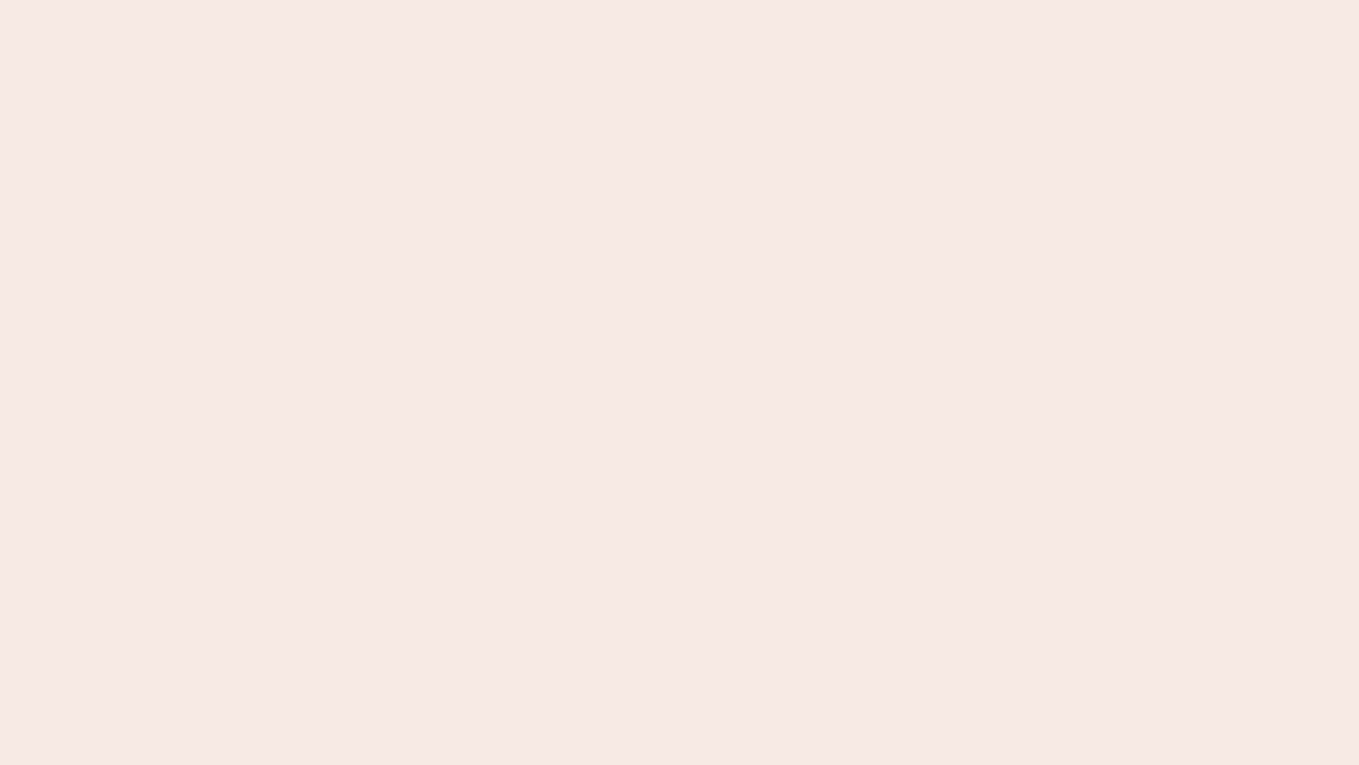 scroll, scrollTop: 0, scrollLeft: 0, axis: both 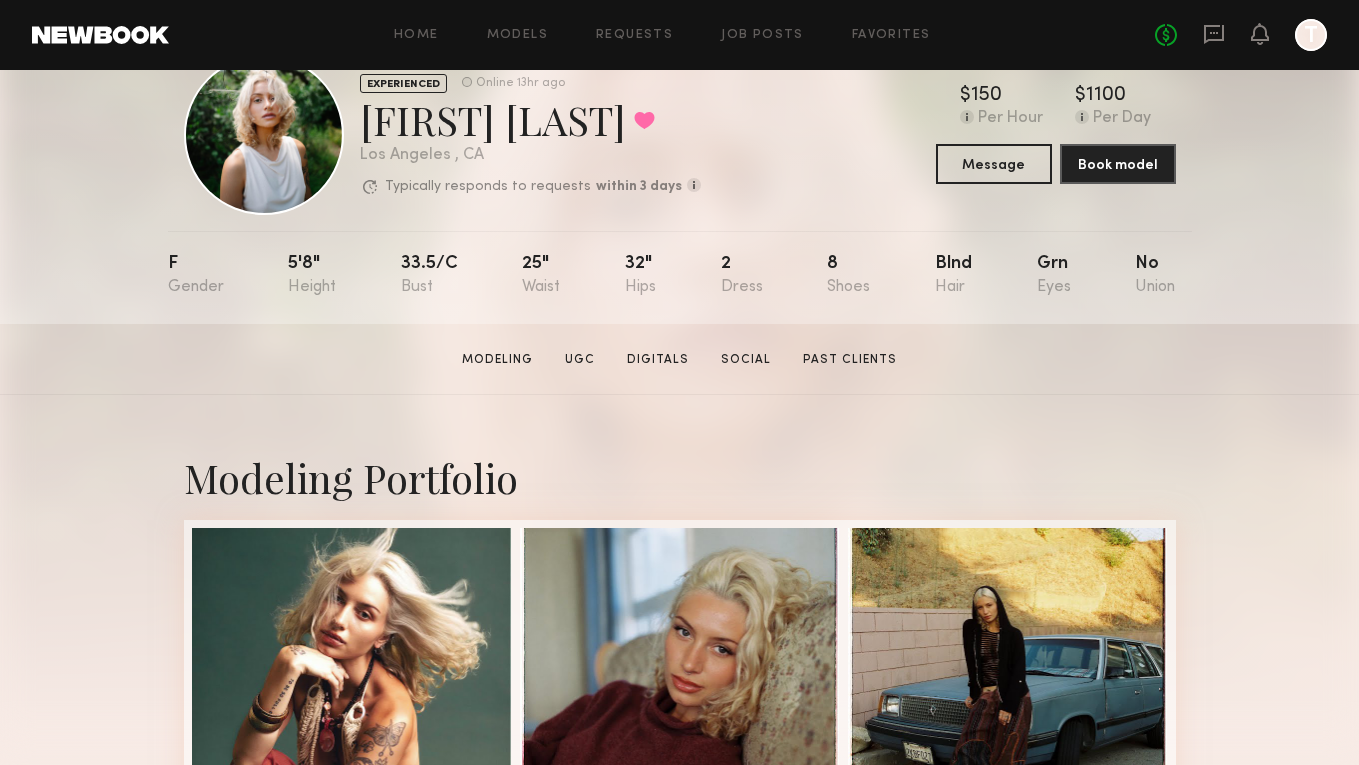 click 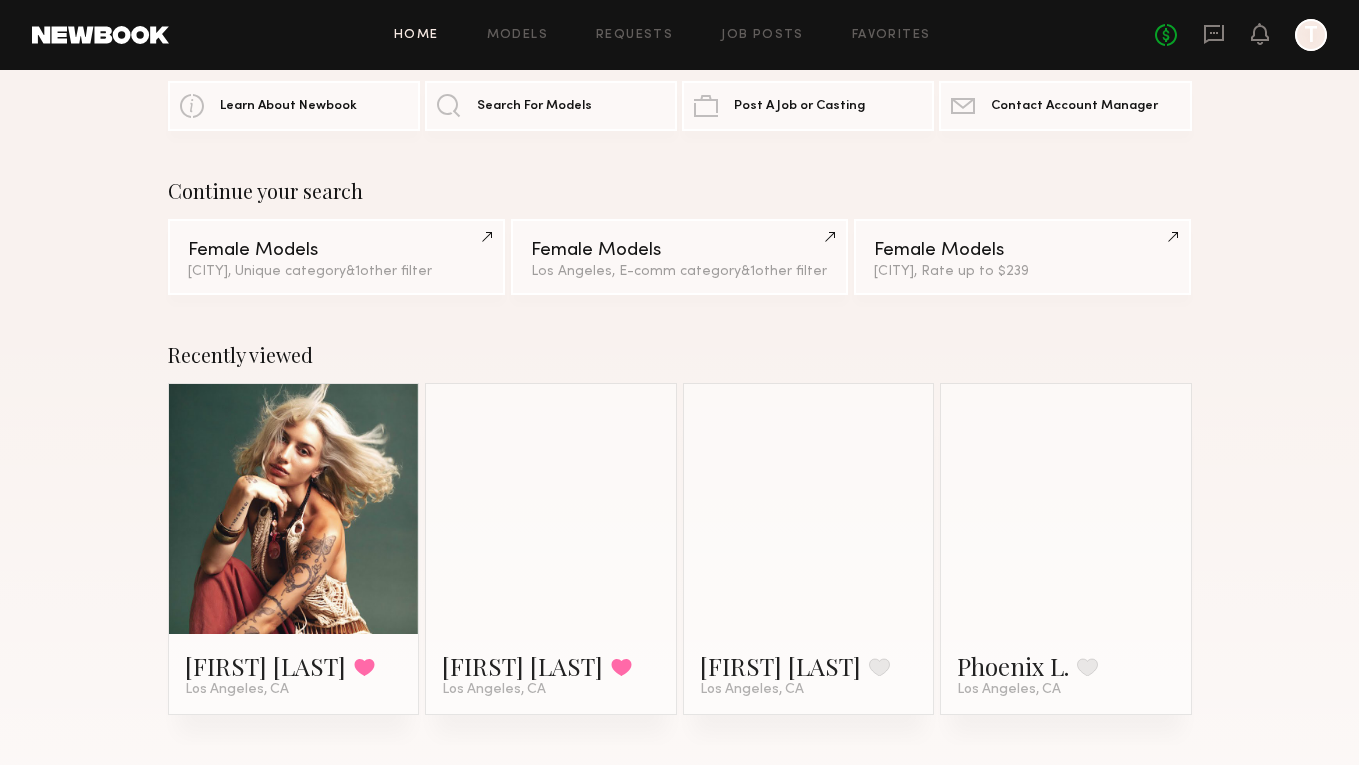 scroll, scrollTop: 95, scrollLeft: 0, axis: vertical 